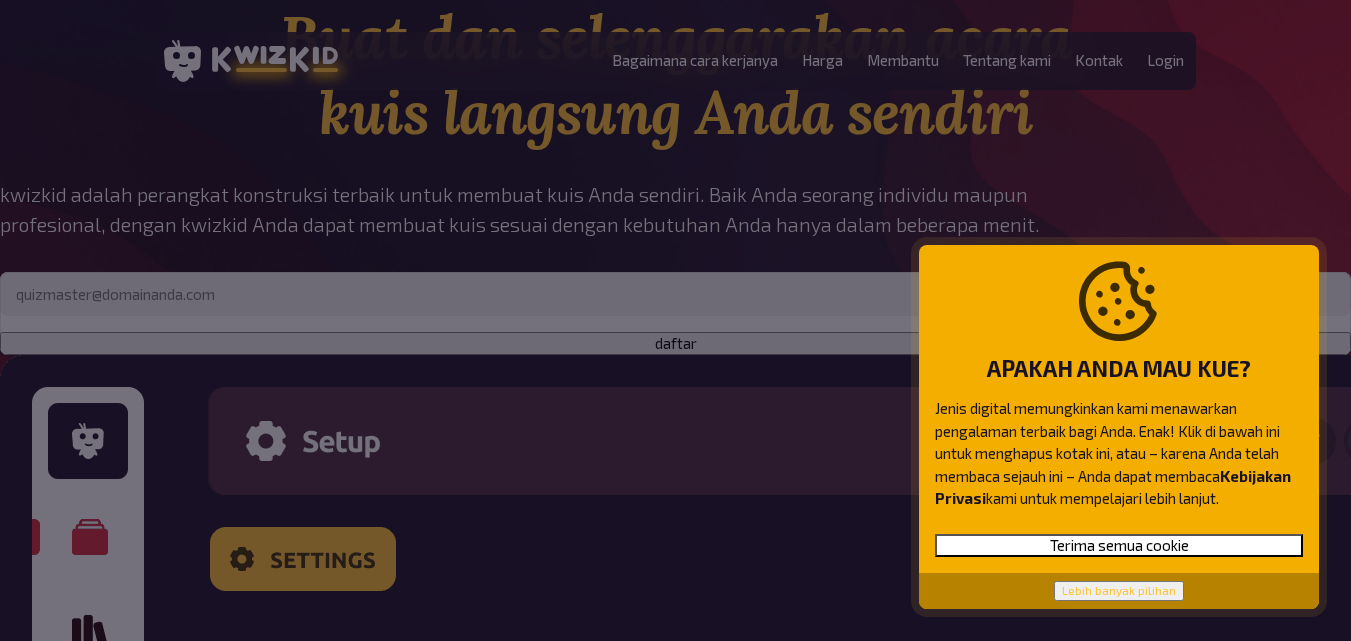 scroll, scrollTop: 0, scrollLeft: 0, axis: both 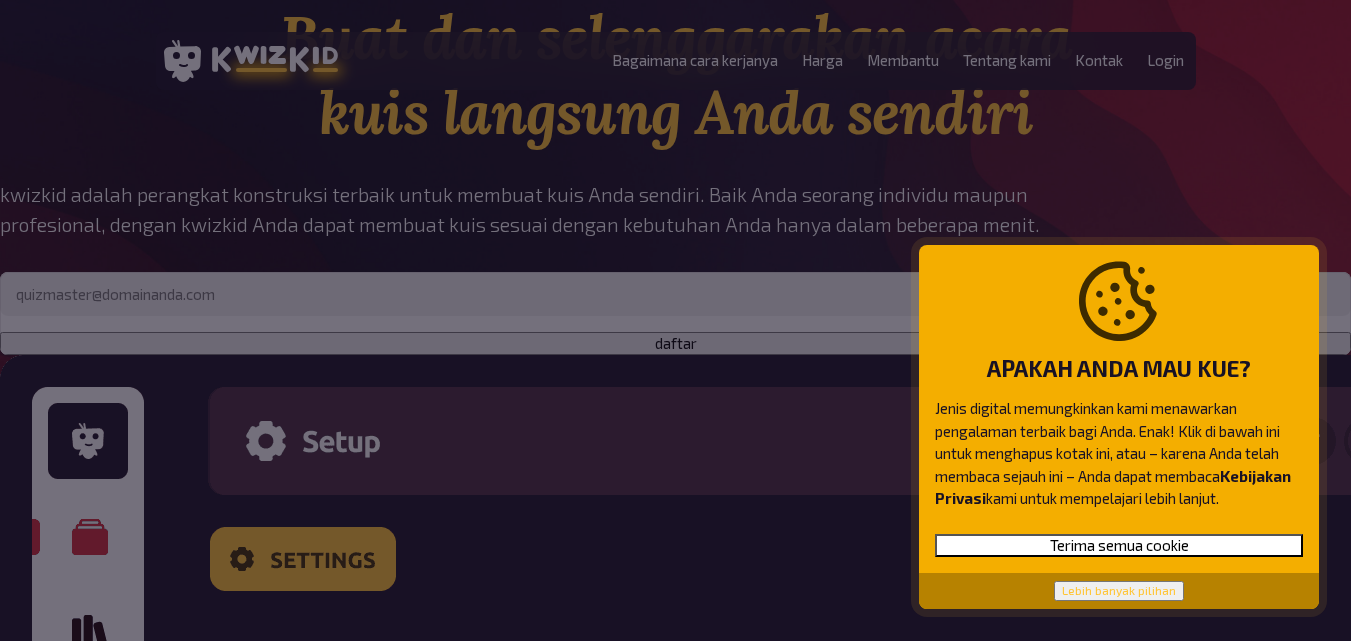 click on "Terima semua cookie" at bounding box center [1119, 545] 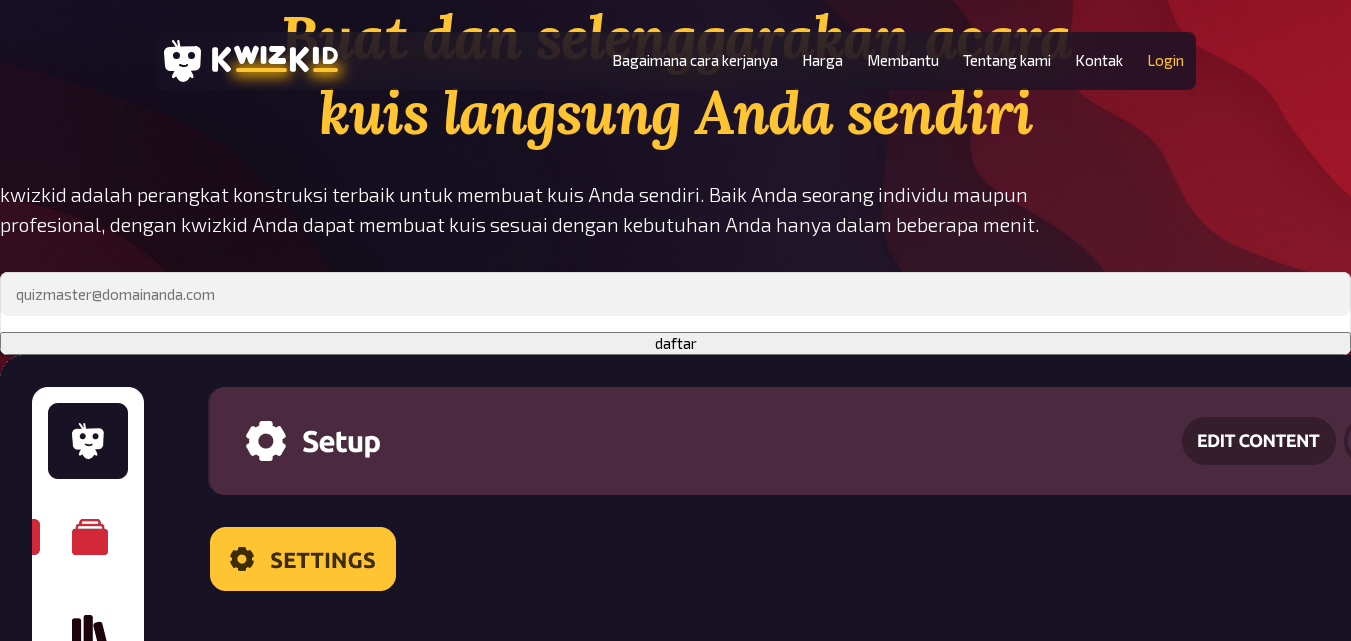 click on "Login" at bounding box center (1165, 60) 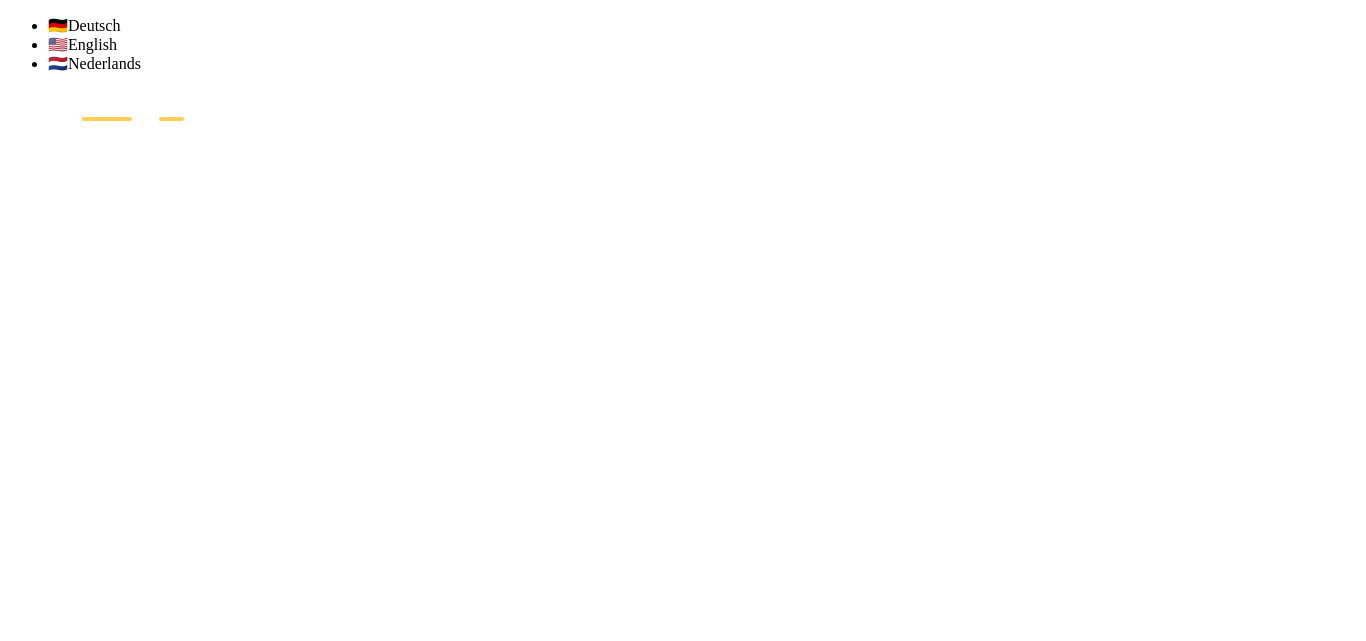 scroll, scrollTop: 0, scrollLeft: 0, axis: both 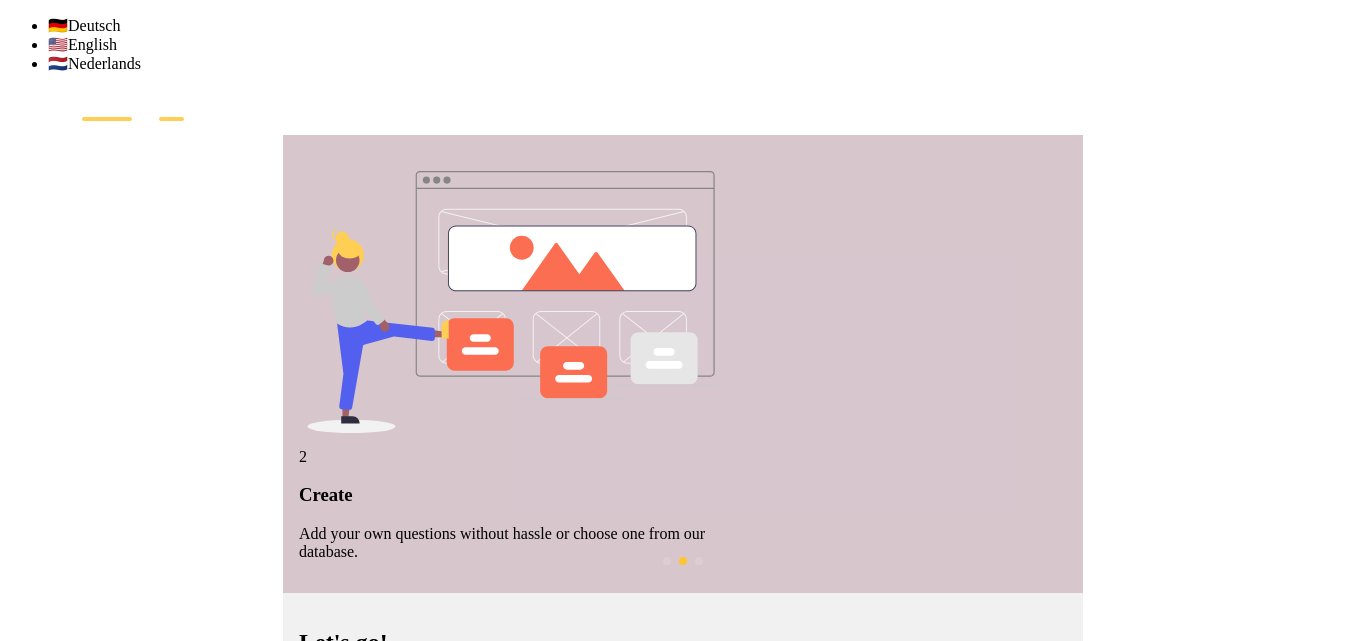 click at bounding box center [399, 707] 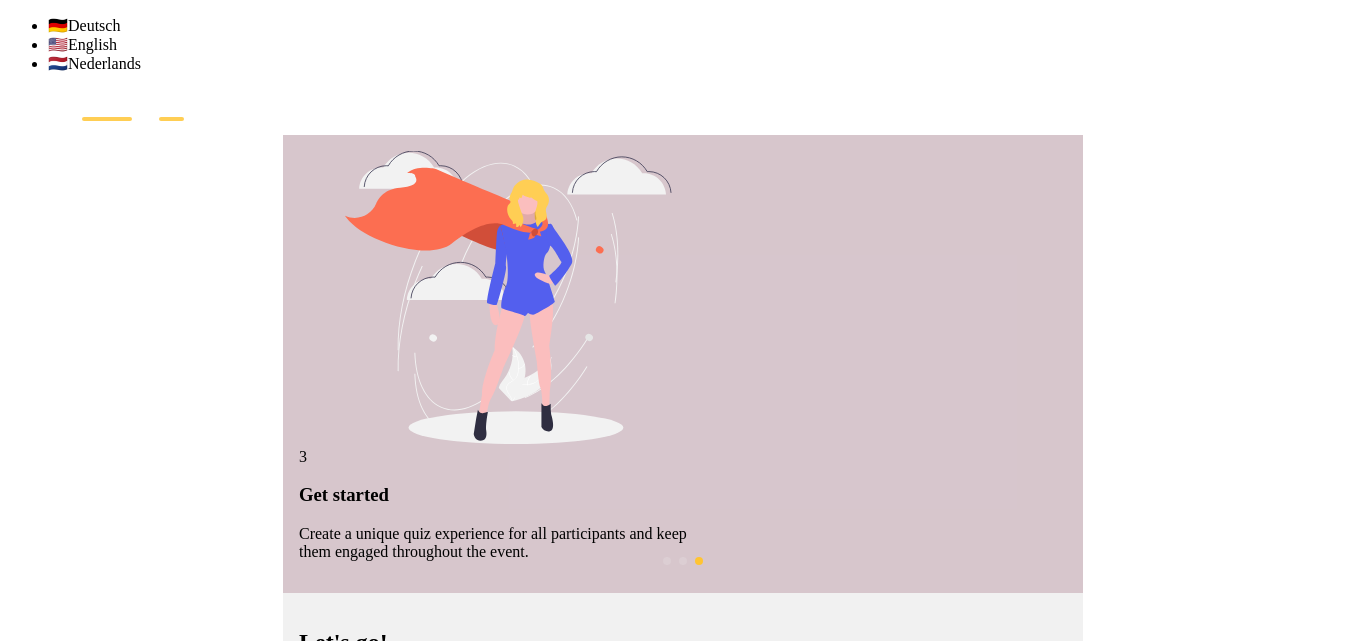 click at bounding box center (399, 707) 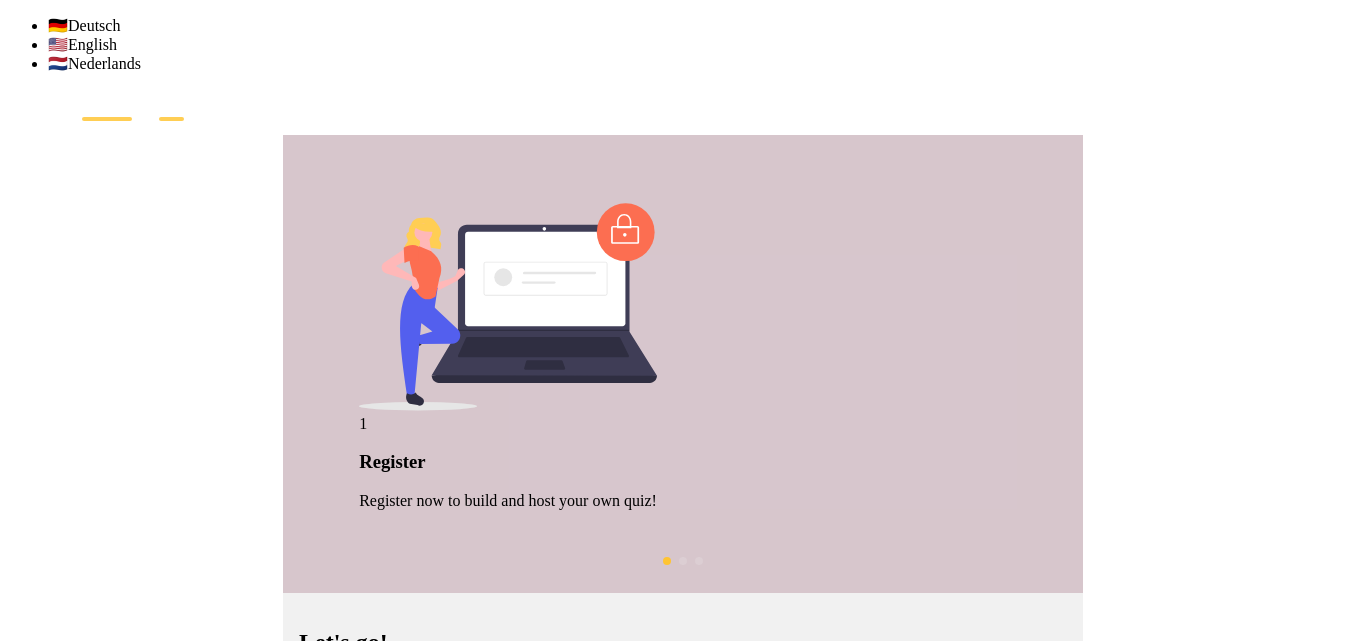 click at bounding box center (1051, 735) 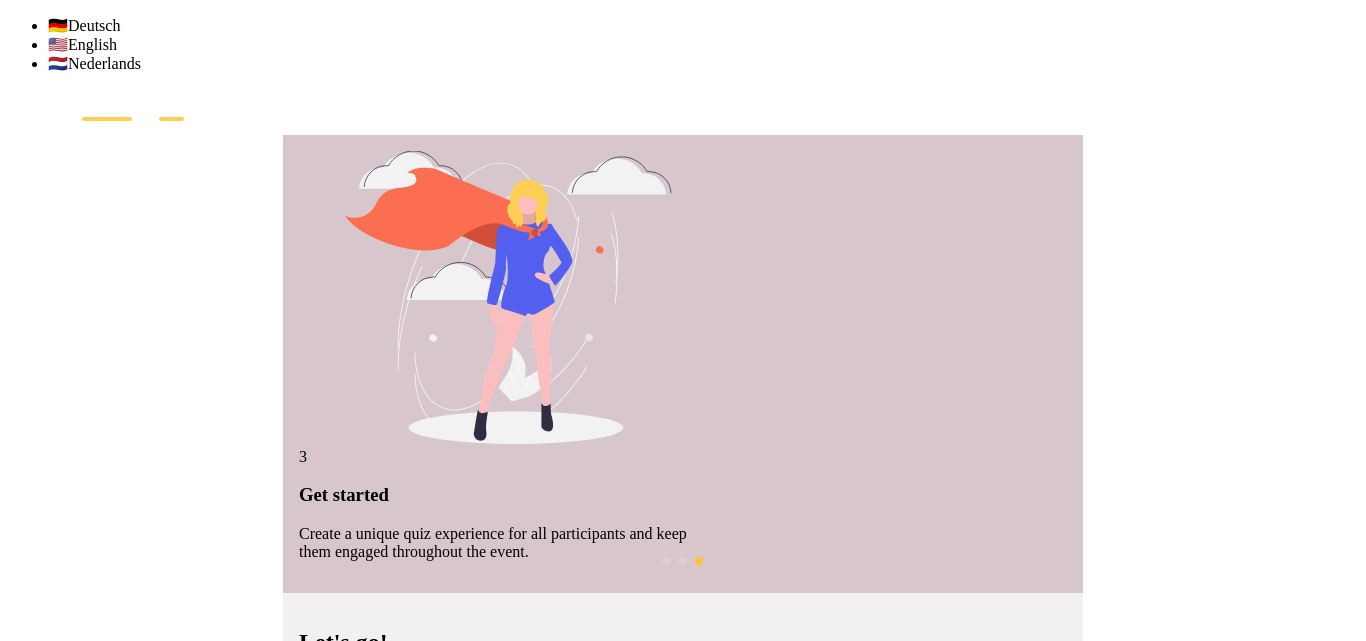 click on "Sign in" at bounding box center (335, 769) 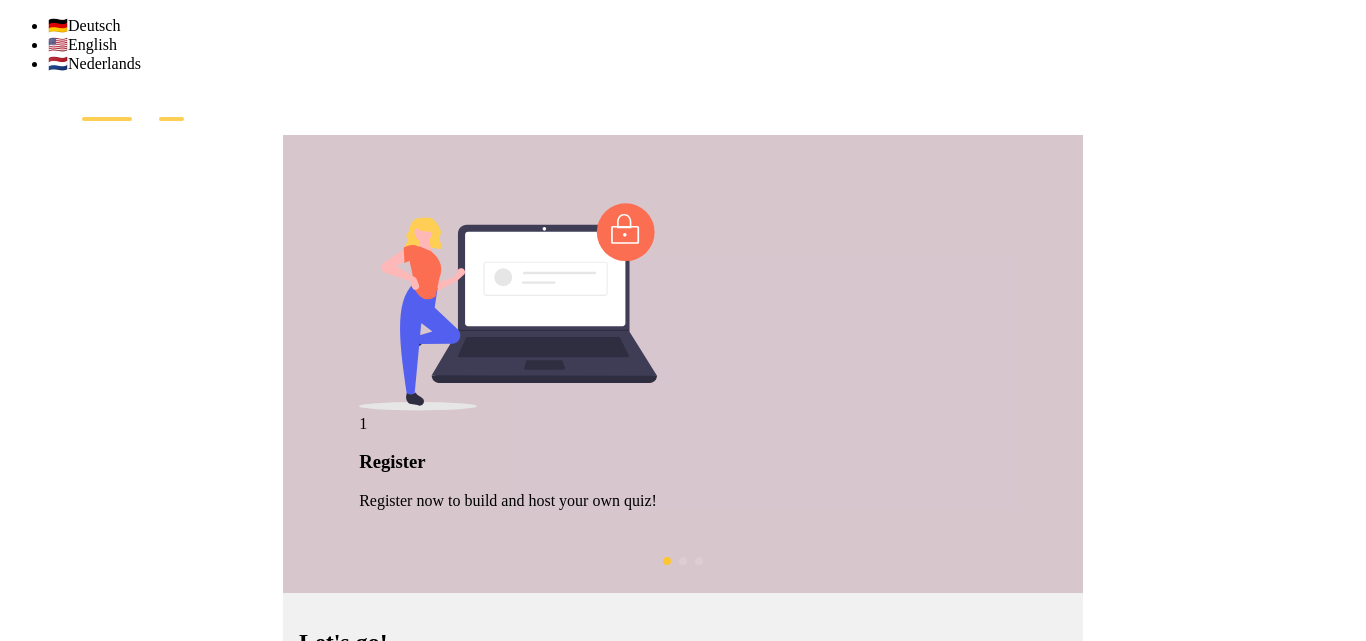 click on "Sign in" at bounding box center [335, 769] 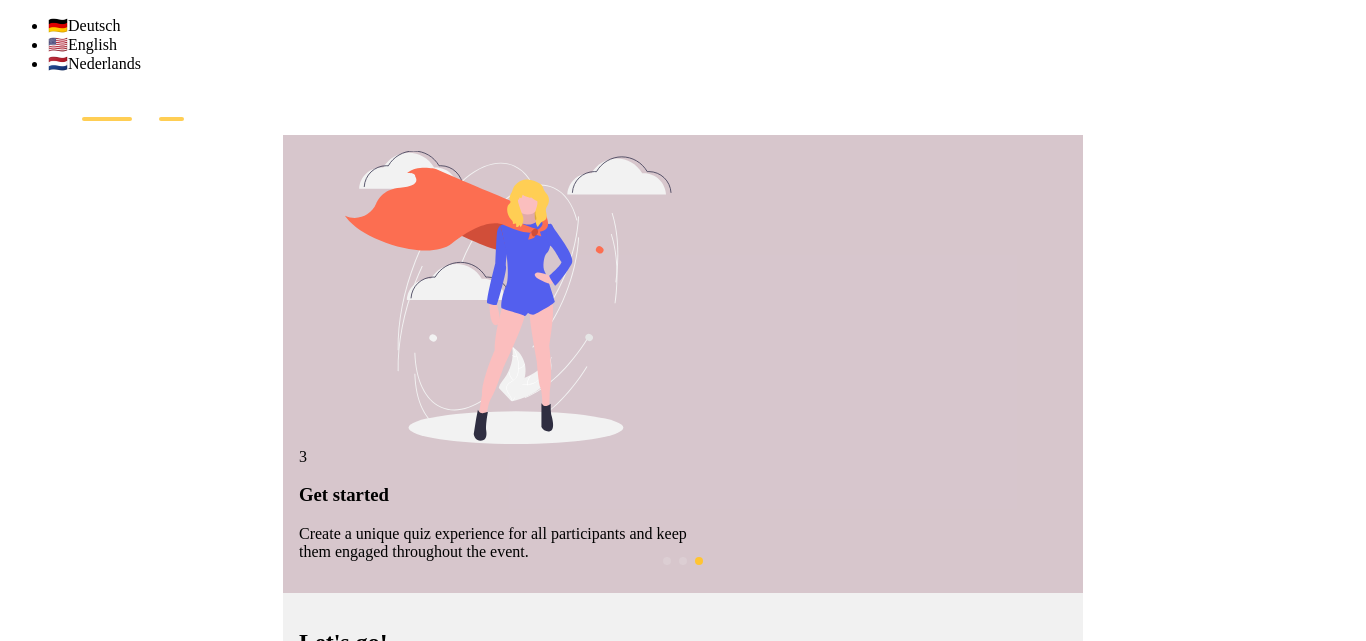 click on "Sign in" at bounding box center (335, 769) 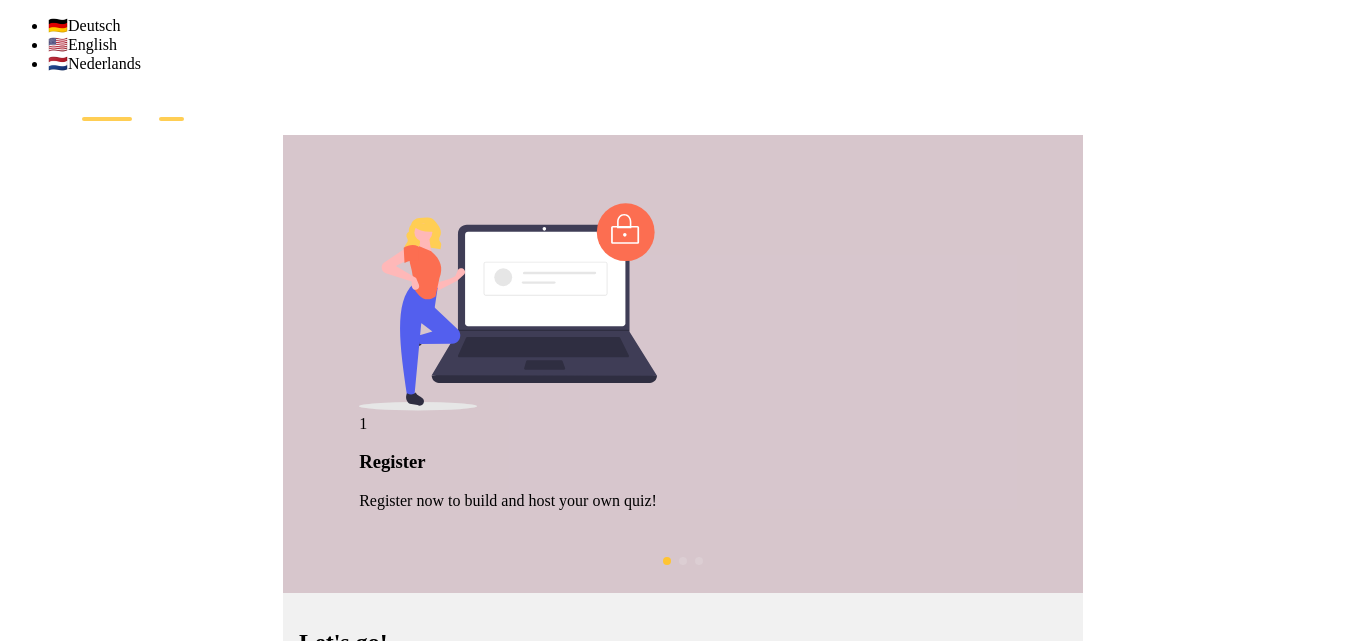 click on "sitihalima181205@gmail.com" at bounding box center (399, 707) 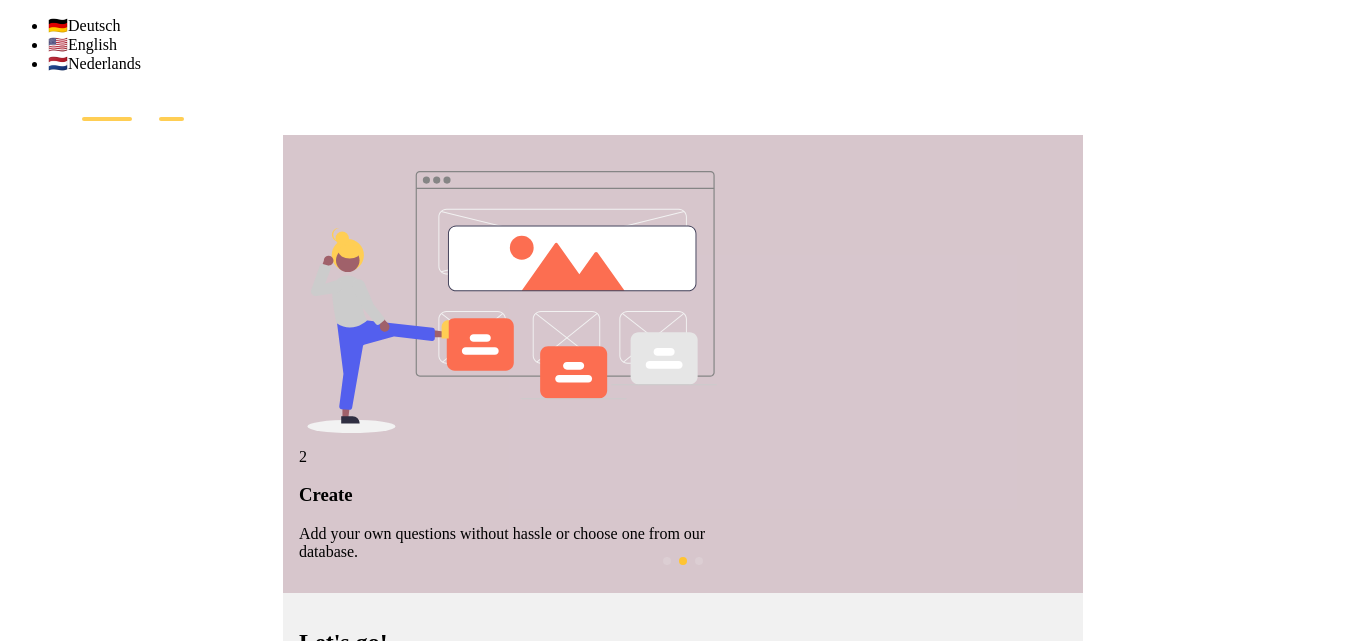type on "sitihalimaa181205@gmail.com" 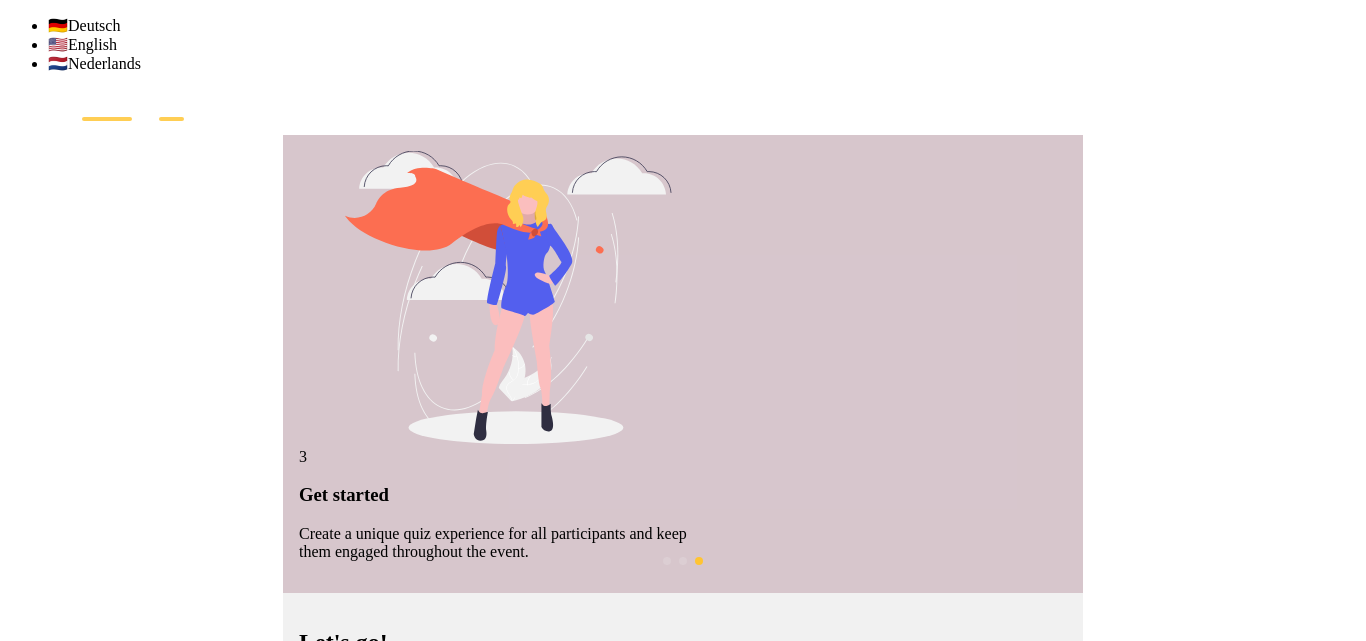 click on "Sign in" at bounding box center [335, 769] 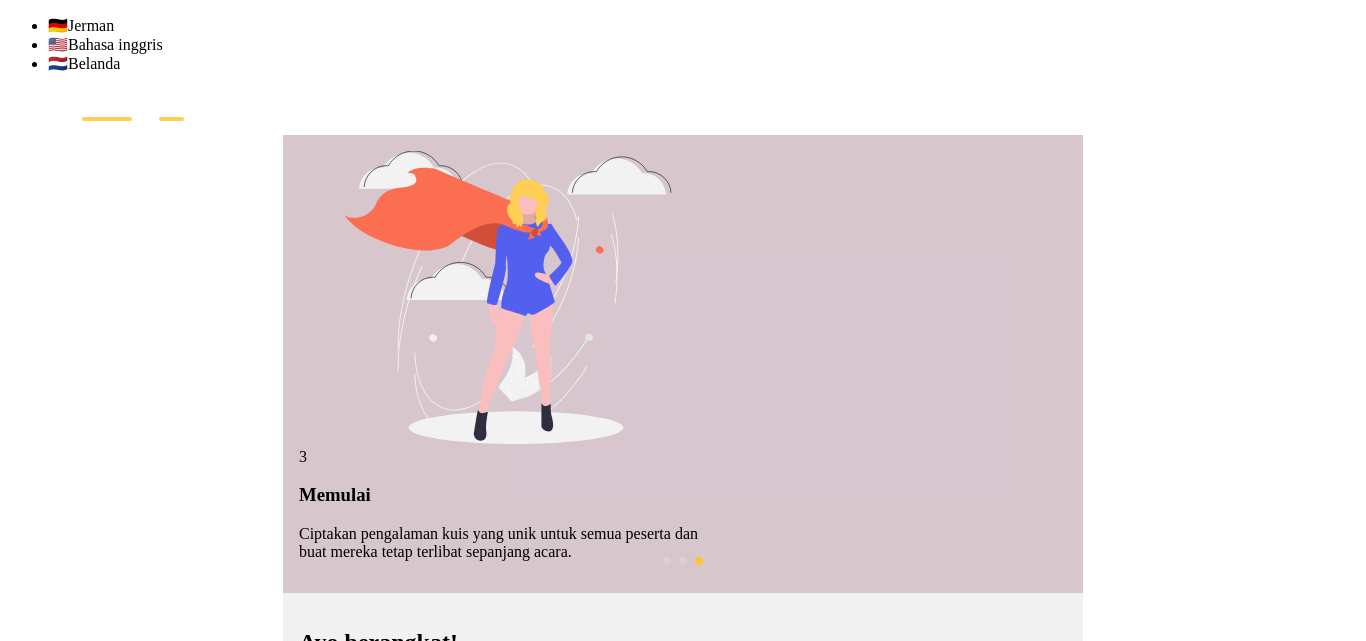 click on "Masuk" at bounding box center (334, 769) 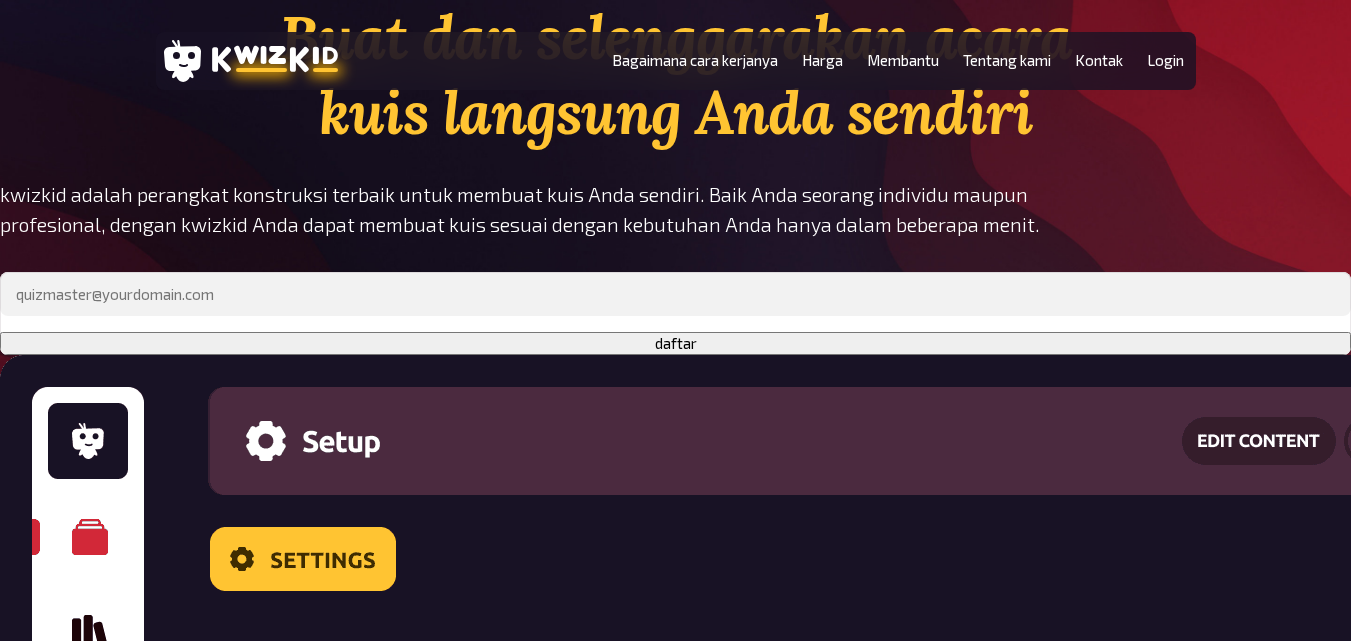scroll, scrollTop: 0, scrollLeft: 0, axis: both 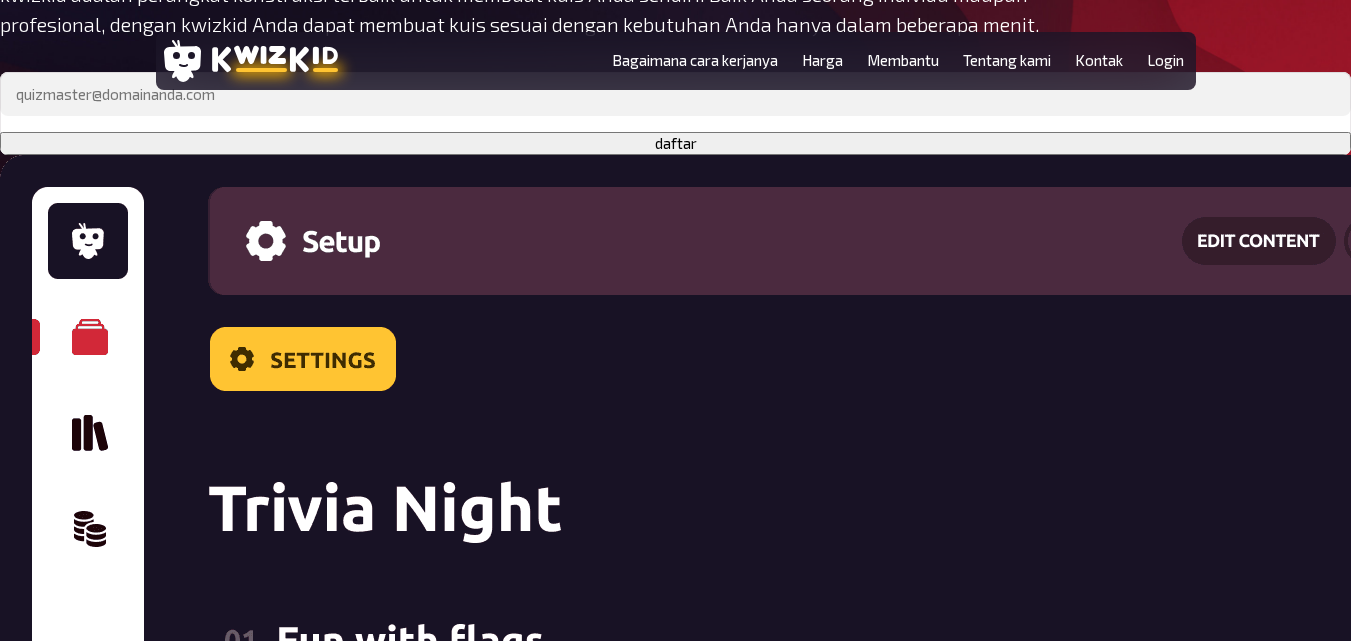 click on "daftar" at bounding box center [675, 143] 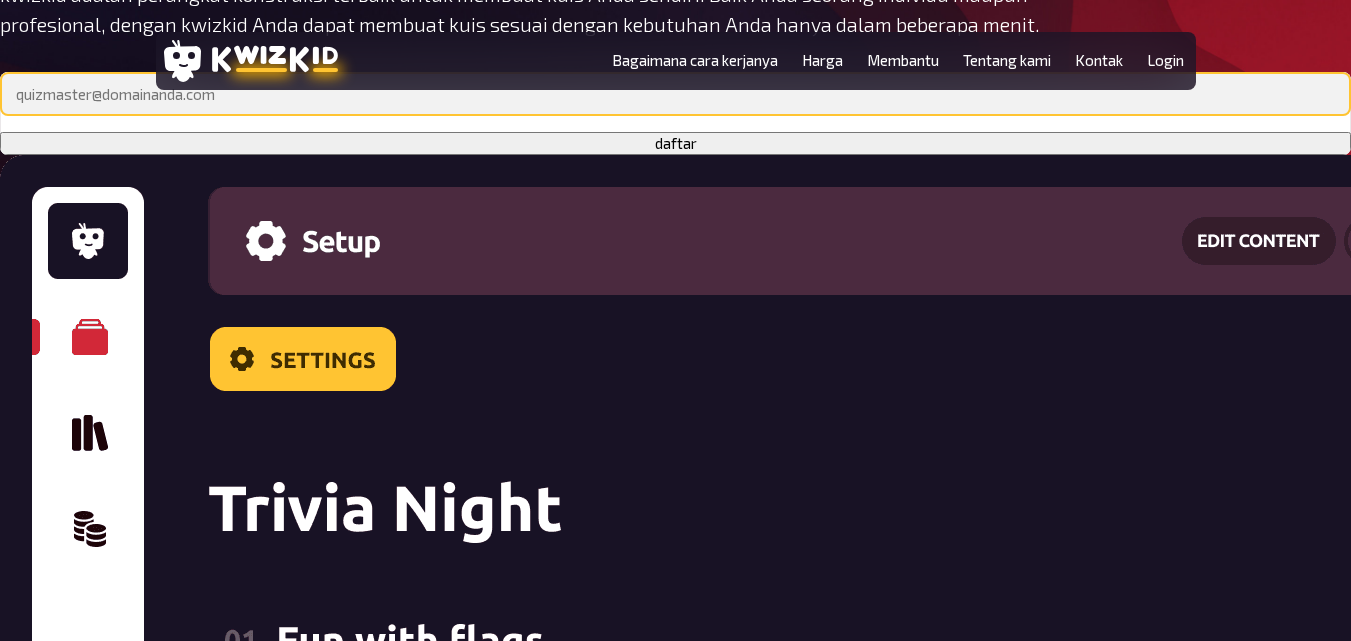 click at bounding box center (675, 94) 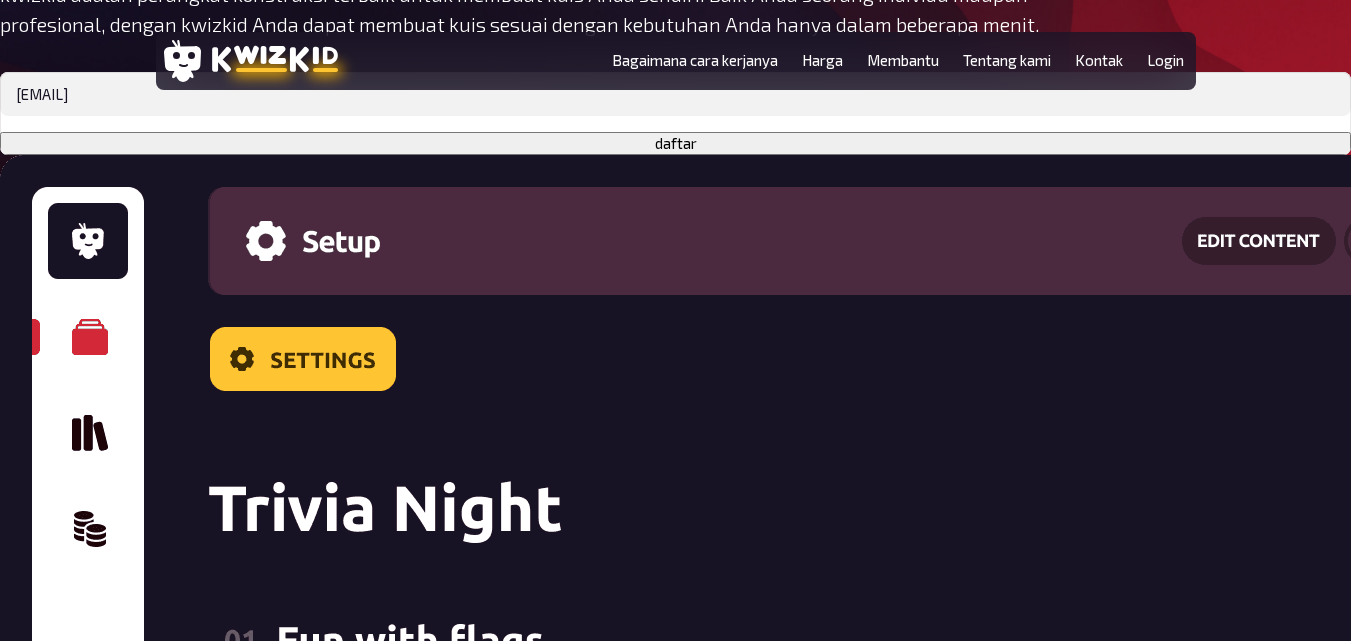click on "daftar" at bounding box center (675, 143) 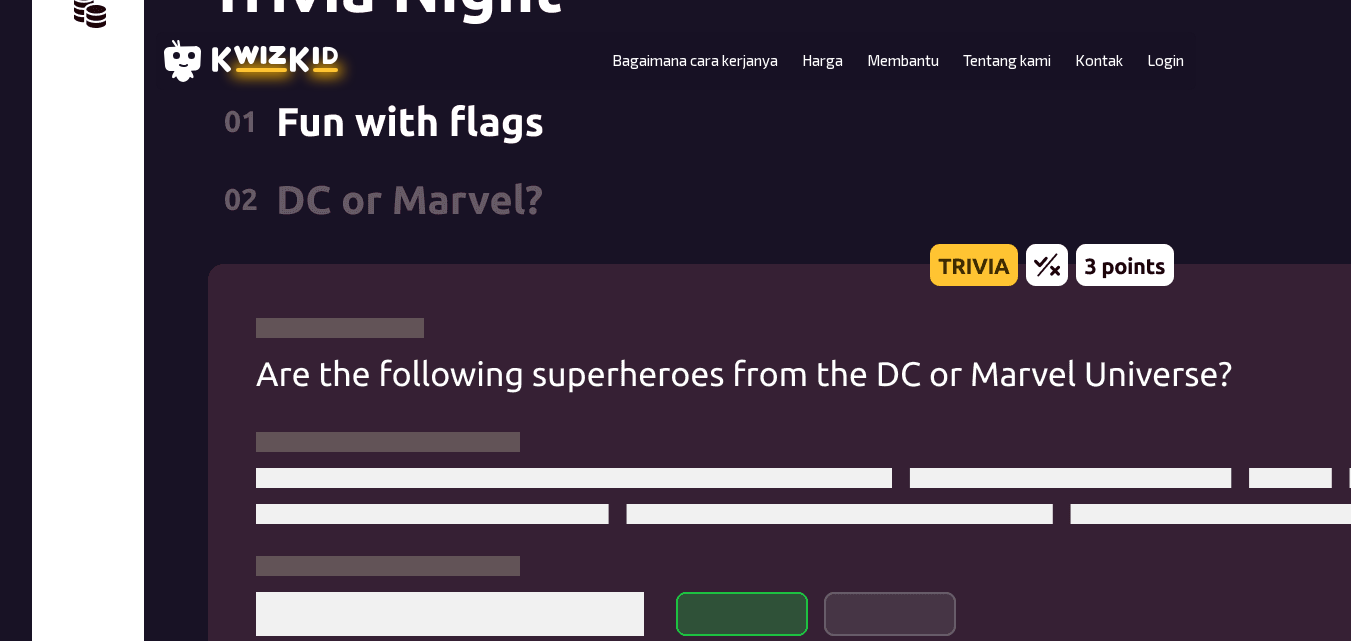 scroll, scrollTop: 817, scrollLeft: 0, axis: vertical 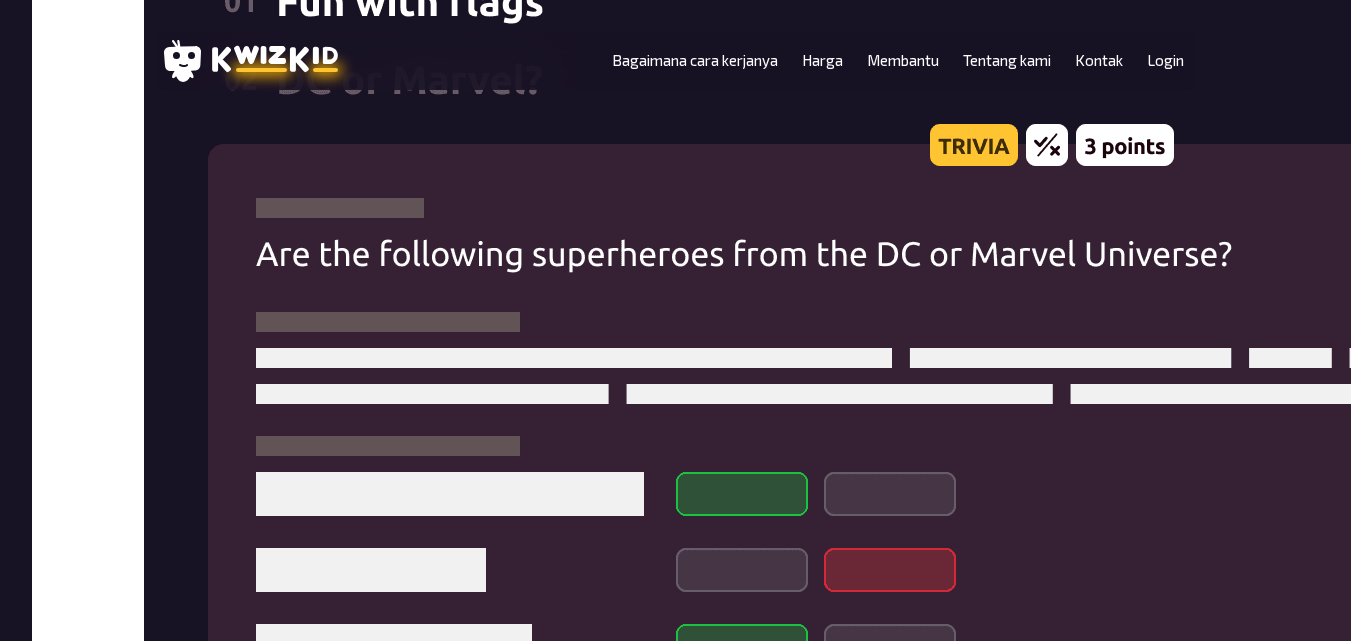click at bounding box center (980, 188) 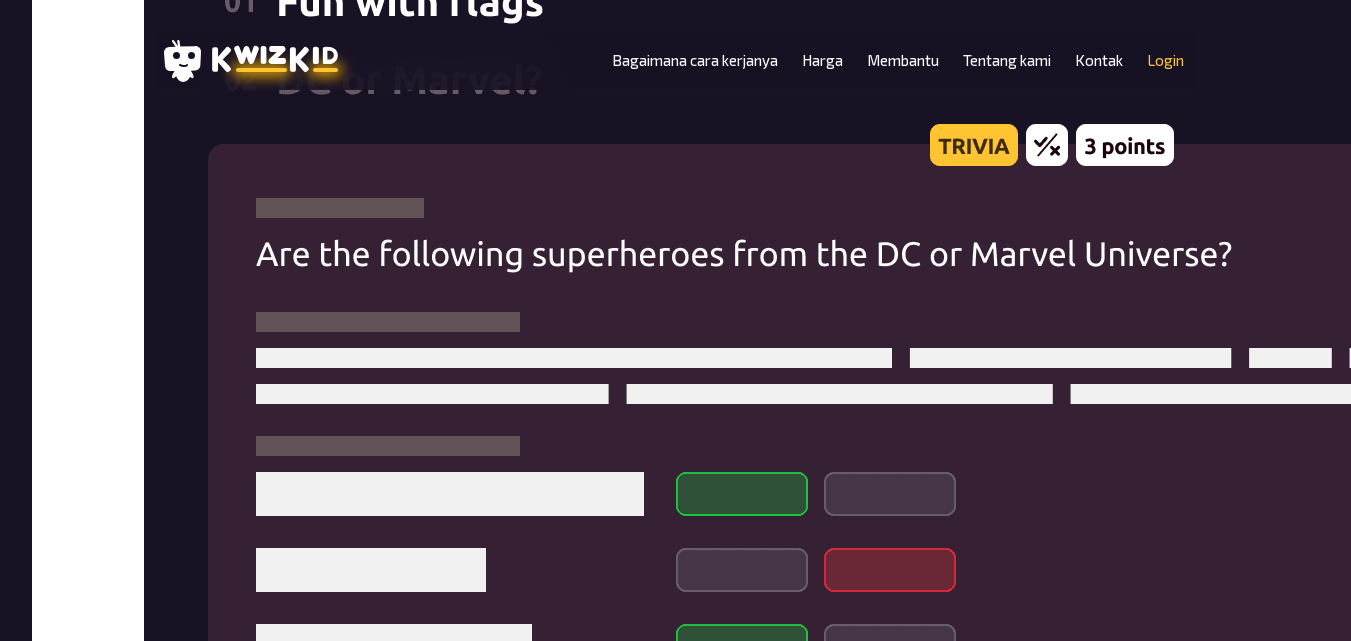 click on "Login" at bounding box center [1165, 60] 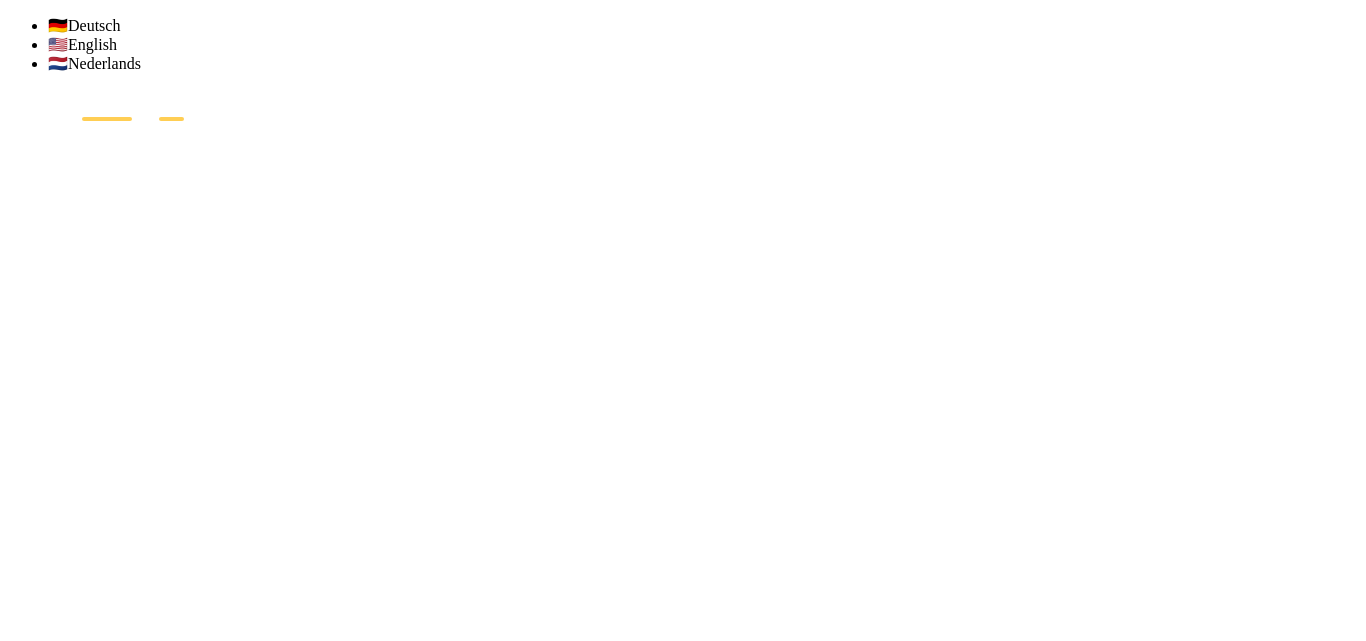 scroll, scrollTop: 0, scrollLeft: 0, axis: both 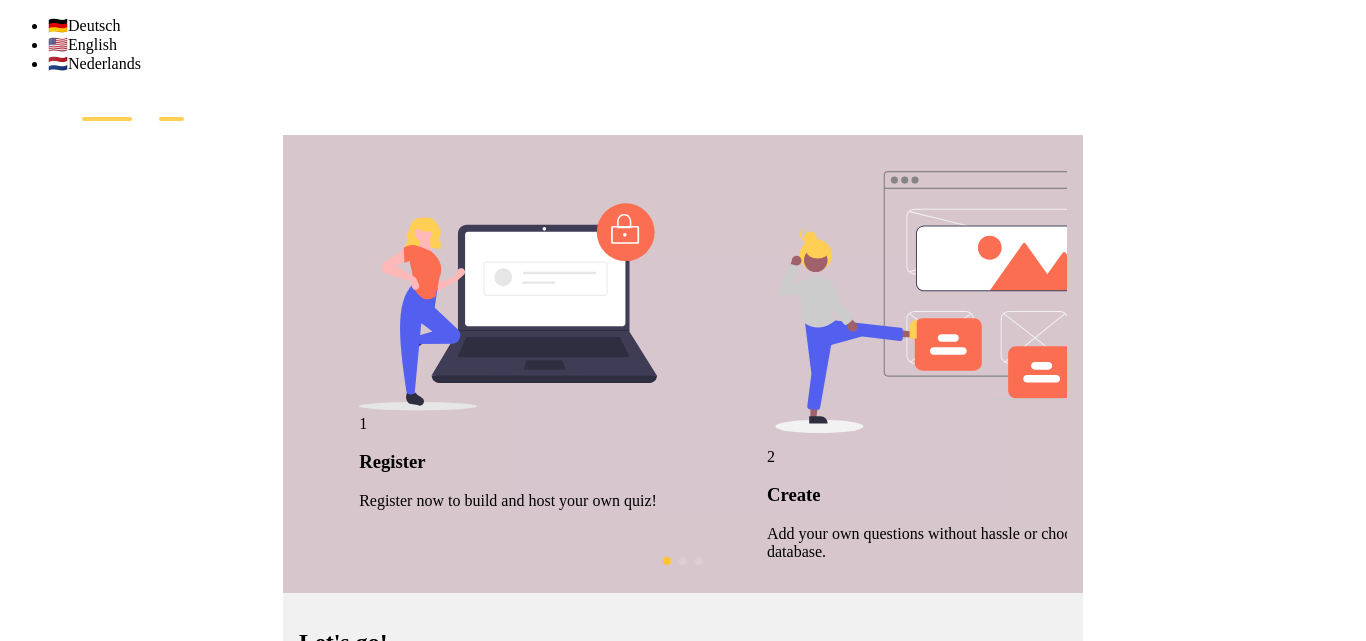click at bounding box center [399, 707] 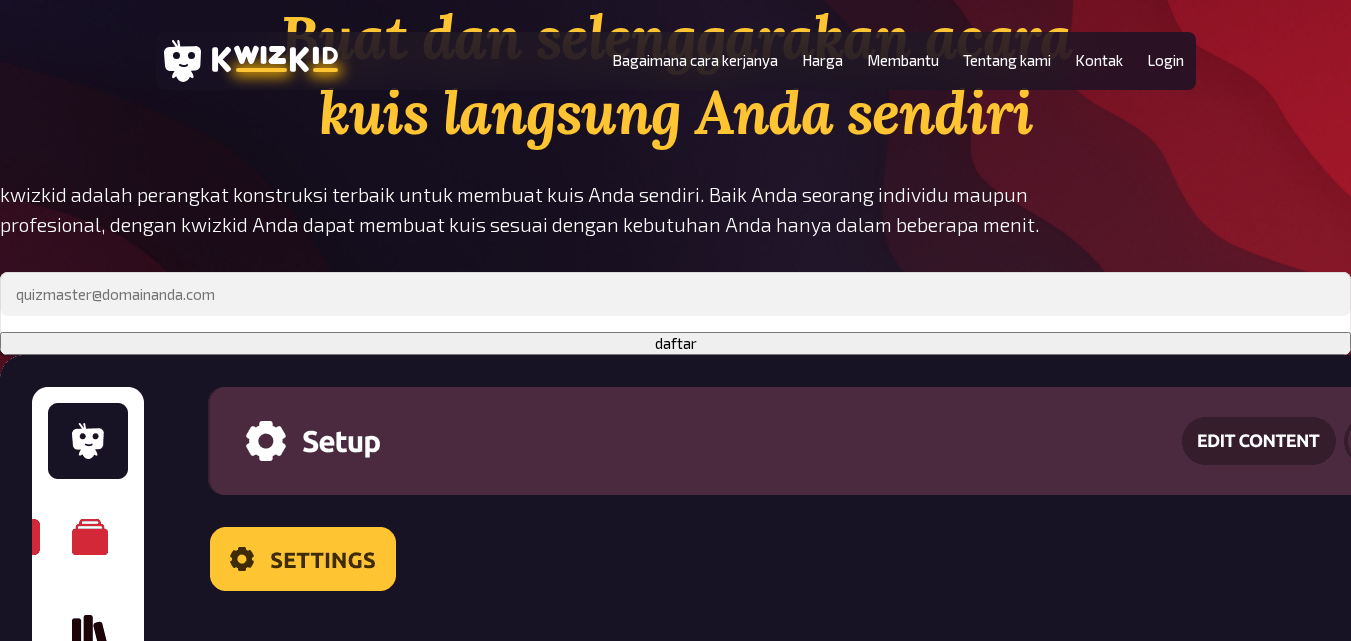 scroll, scrollTop: 922, scrollLeft: 0, axis: vertical 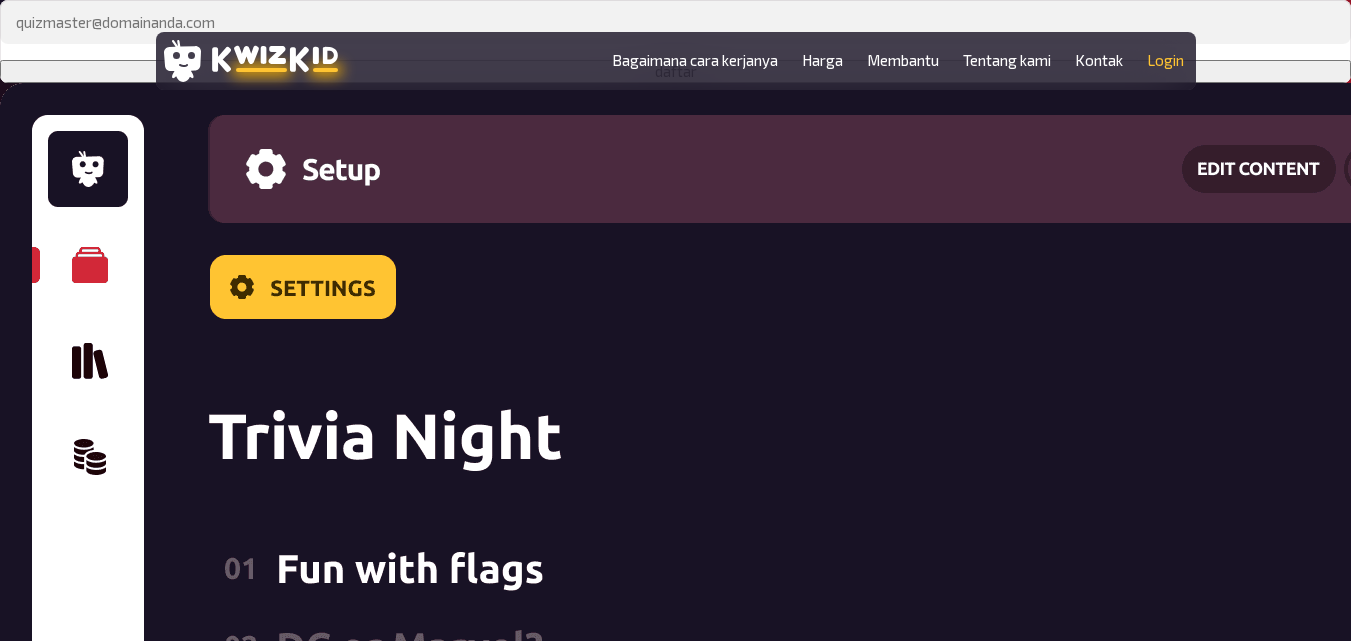 click on "Login" at bounding box center (1165, 60) 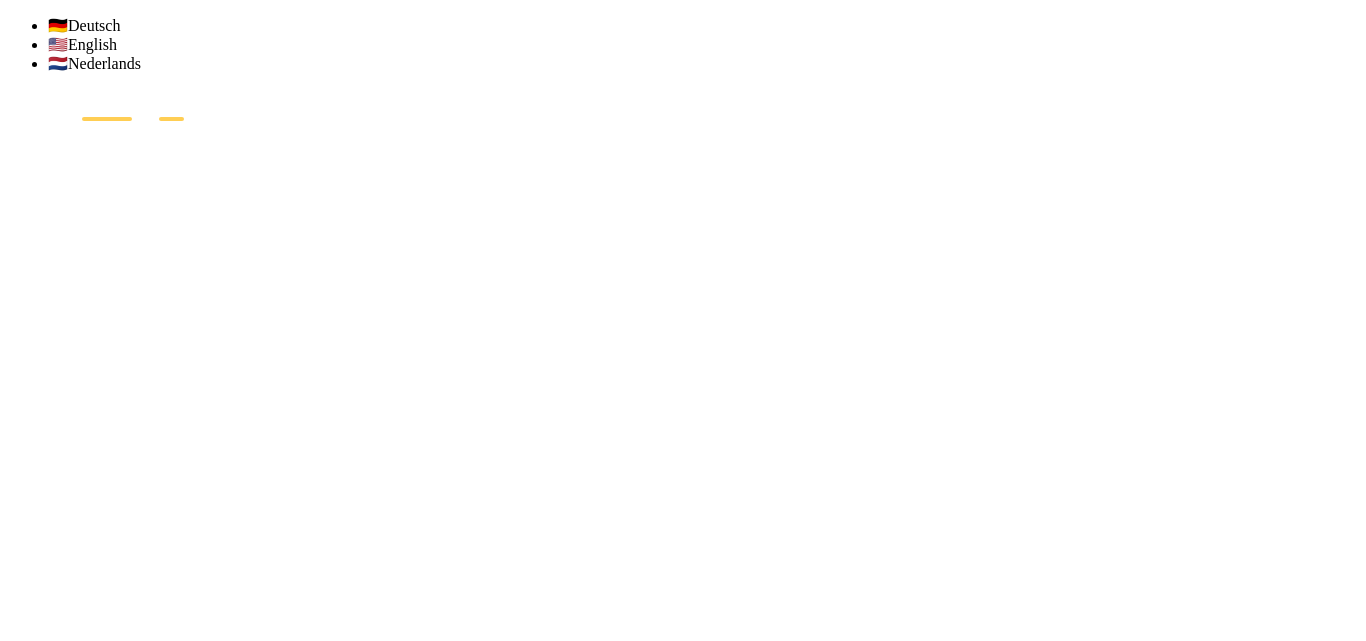 scroll, scrollTop: 0, scrollLeft: 0, axis: both 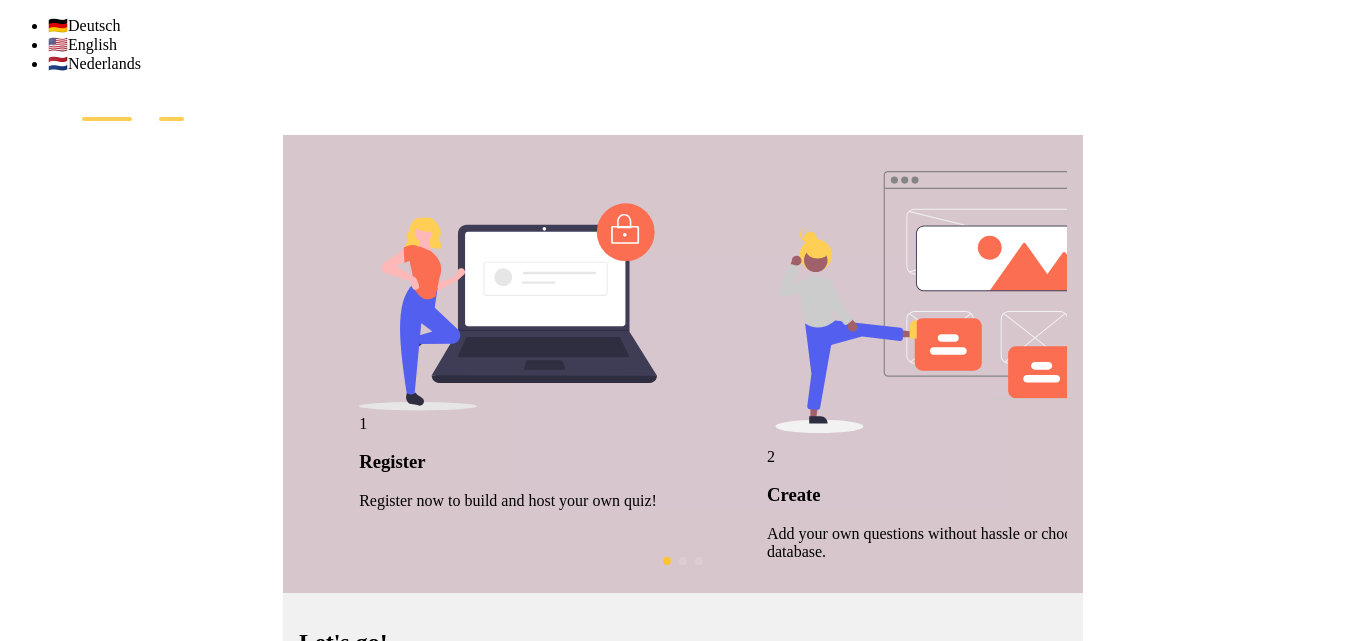click at bounding box center [399, 707] 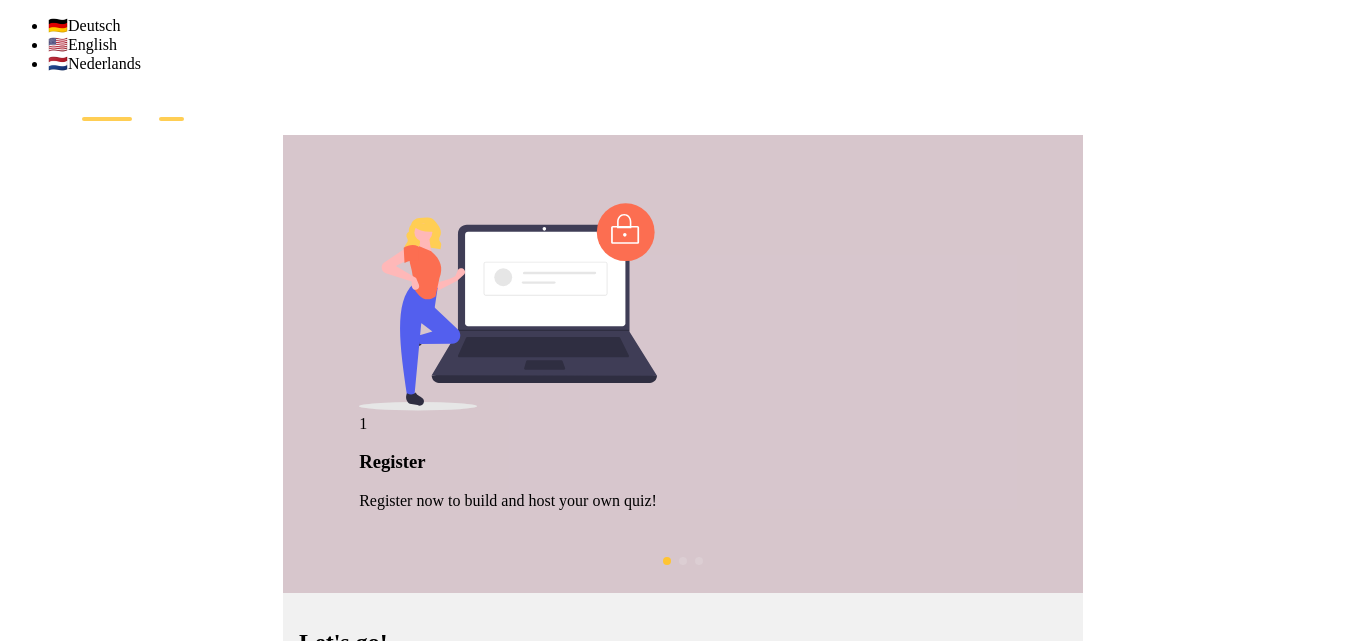 click on "sitihalimaa181205@" at bounding box center [399, 707] 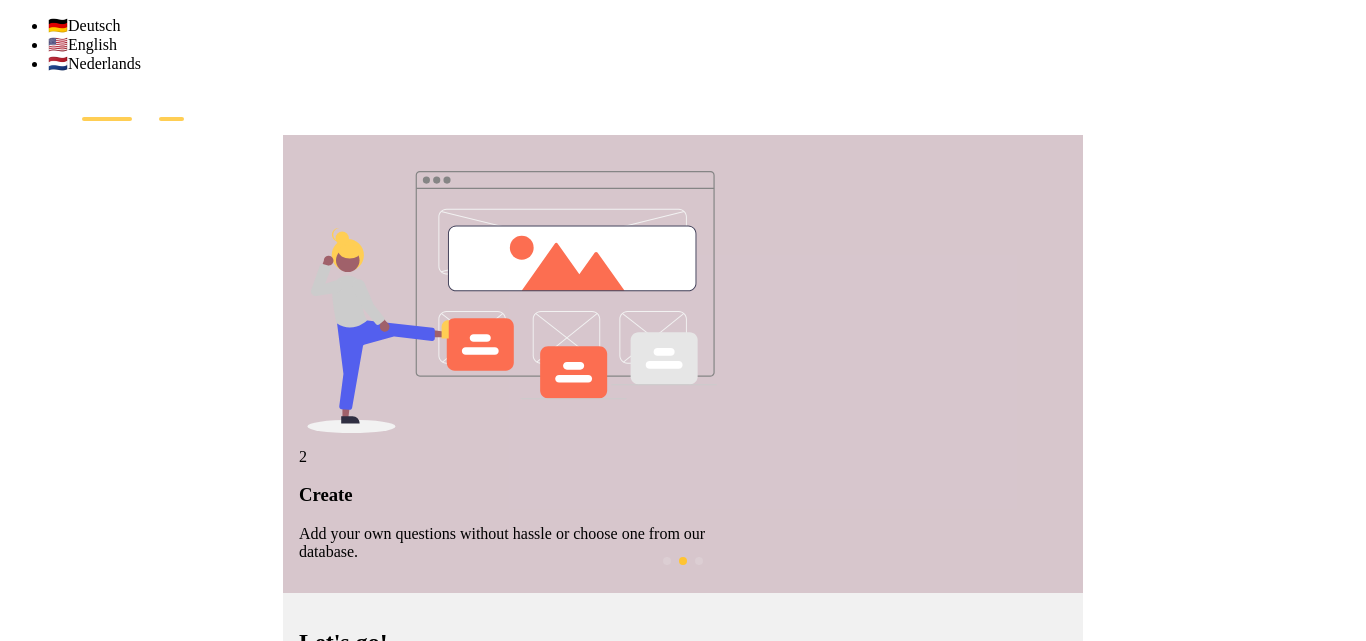 type on "[EMAIL]" 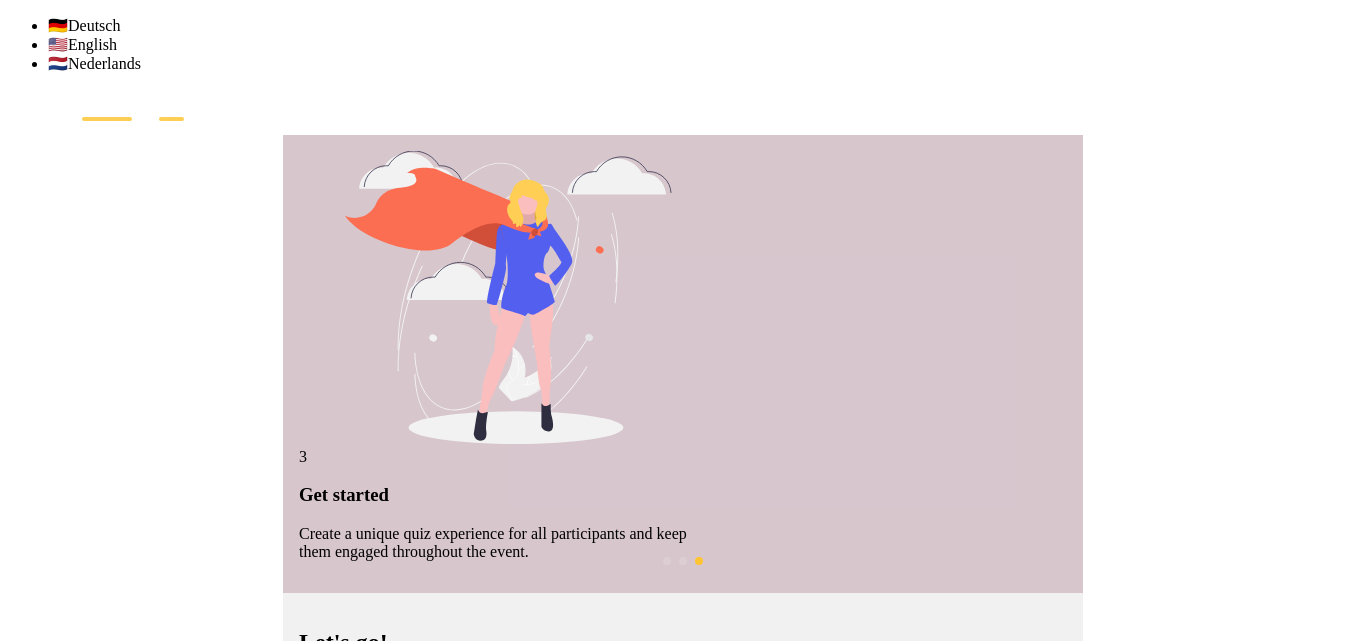 drag, startPoint x: 756, startPoint y: 236, endPoint x: 926, endPoint y: 225, distance: 170.35551 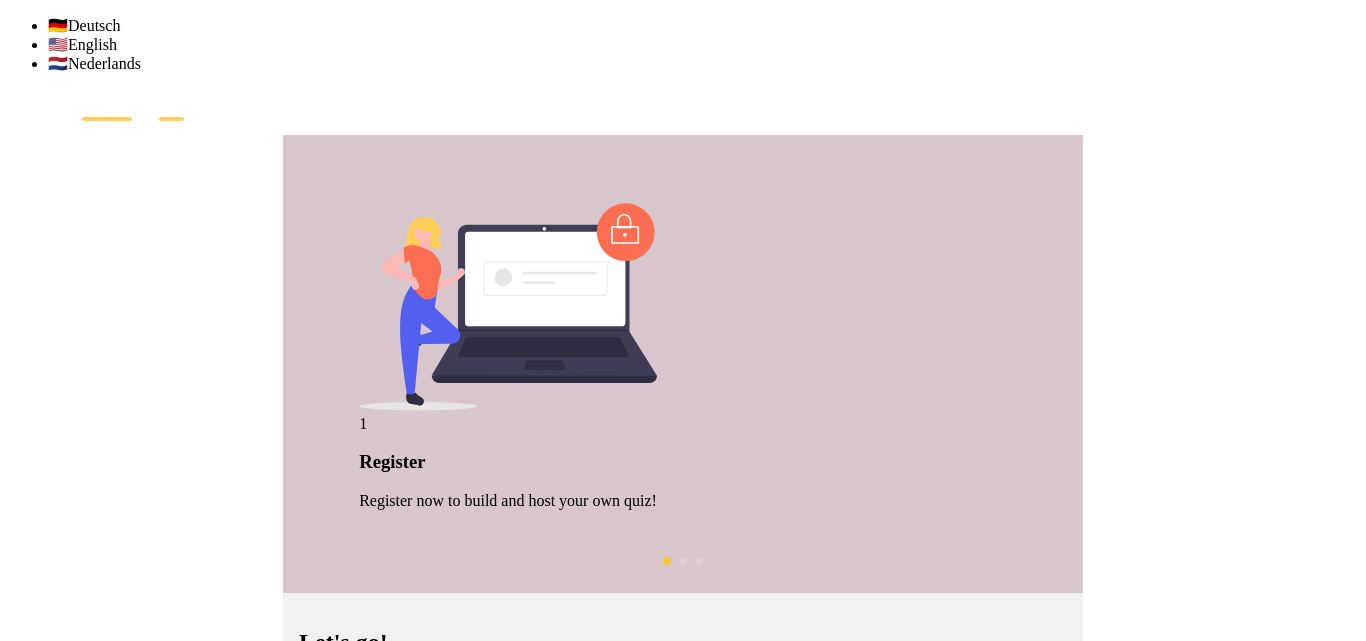 drag, startPoint x: 757, startPoint y: 238, endPoint x: 894, endPoint y: 245, distance: 137.17871 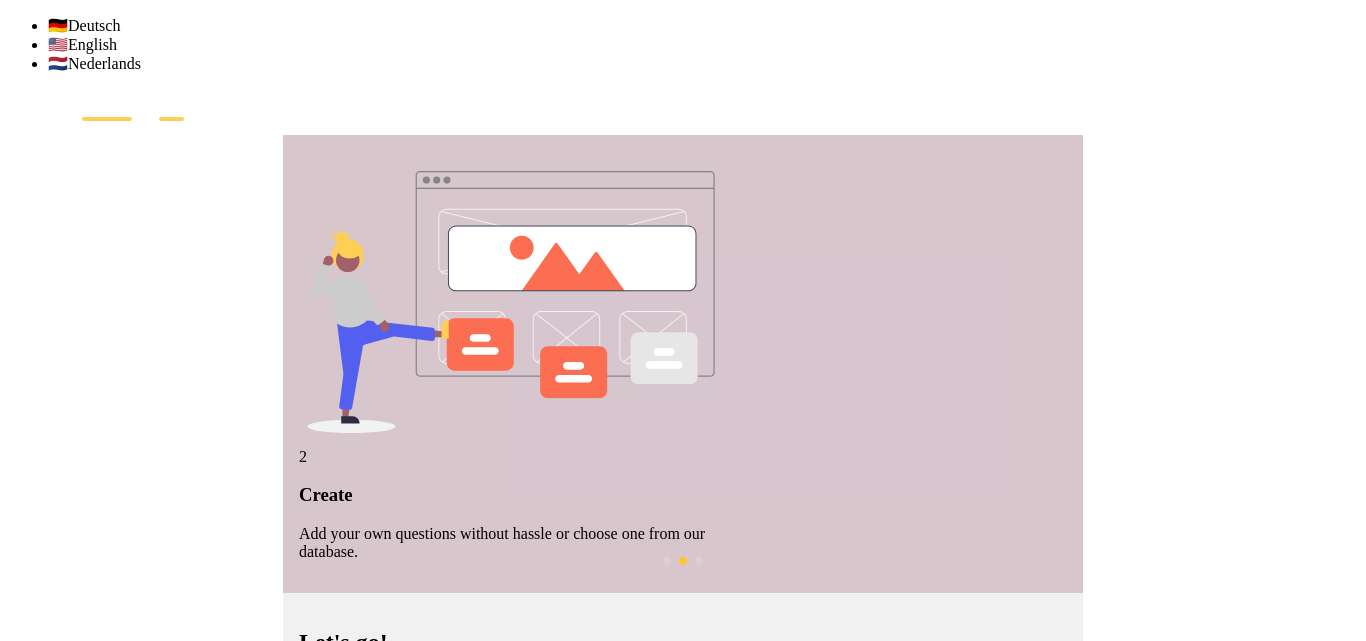 click at bounding box center [1051, 735] 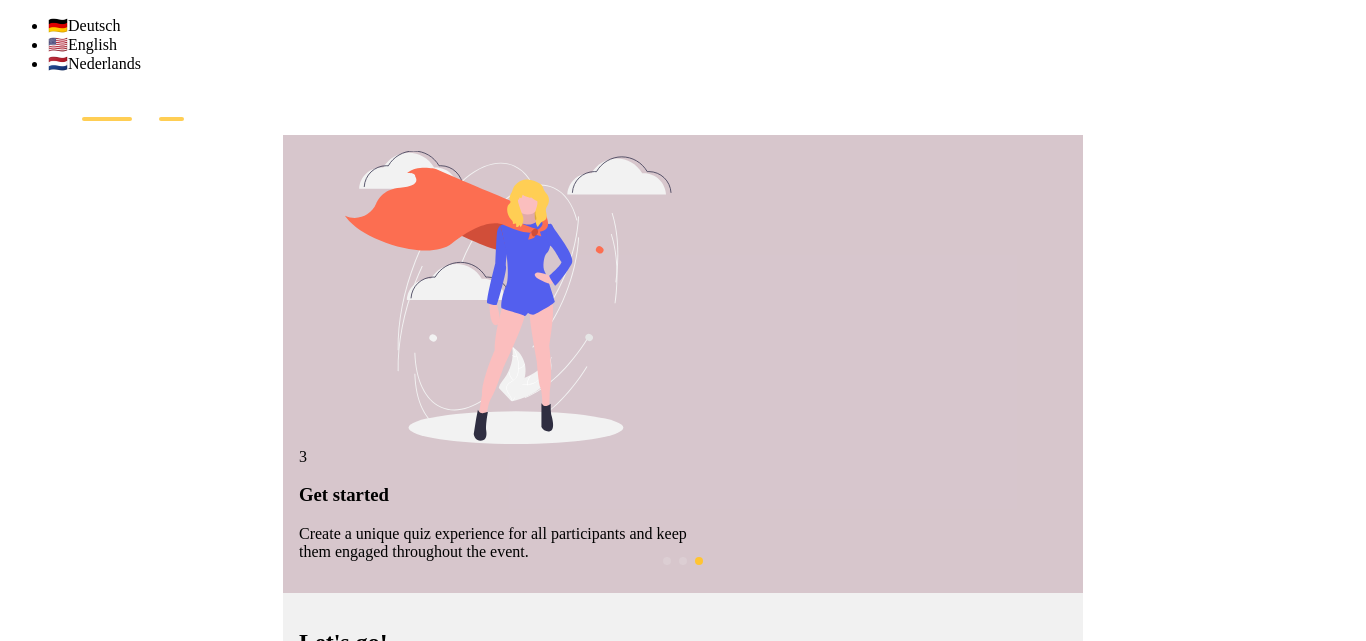 click on "Sign in" at bounding box center [335, 769] 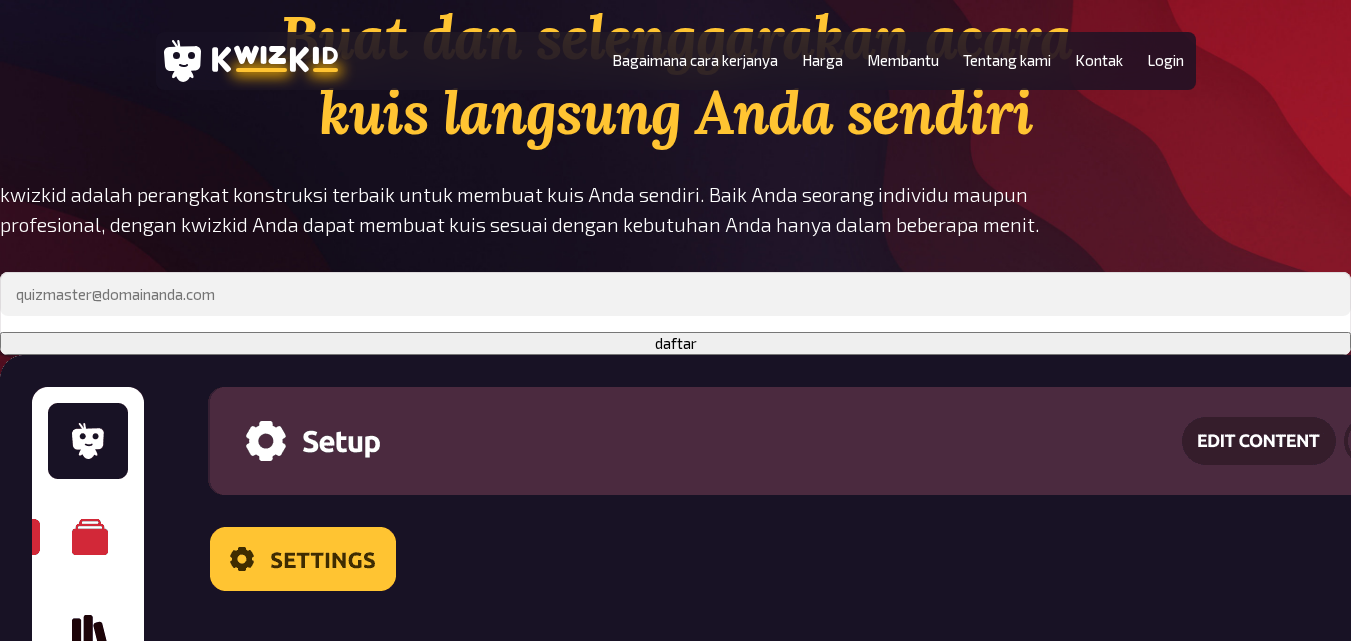 scroll, scrollTop: 267, scrollLeft: 0, axis: vertical 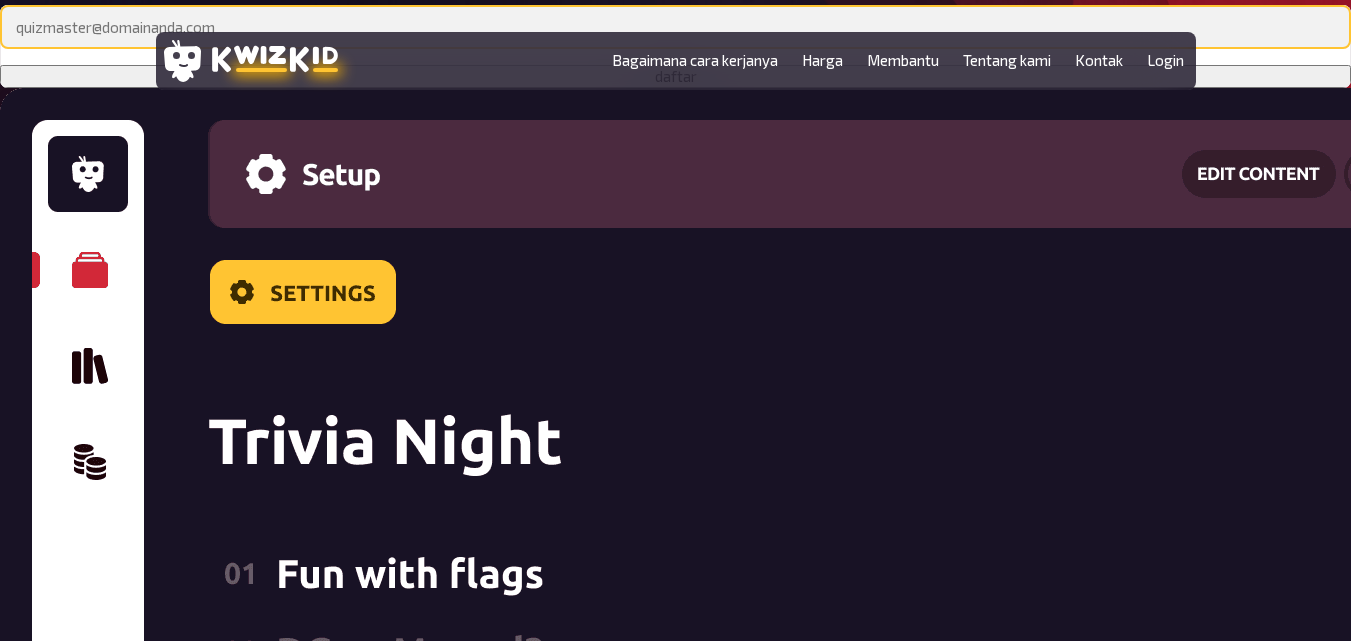 click at bounding box center [675, 27] 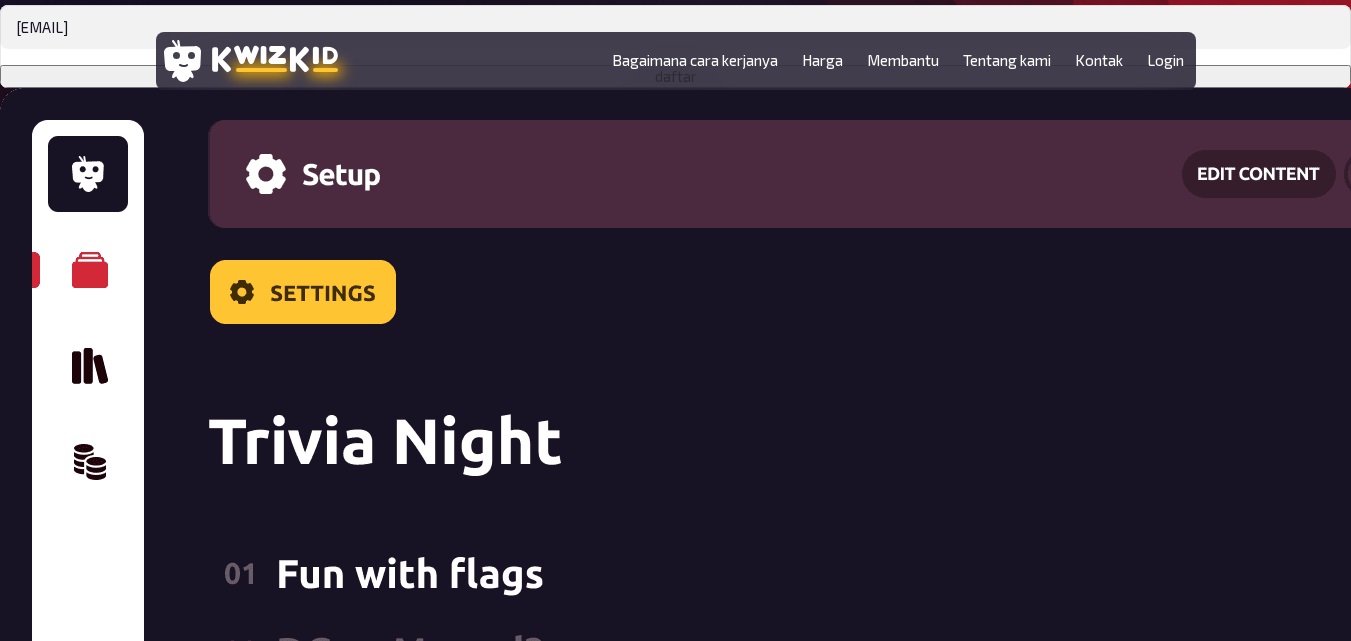 click on "daftar" at bounding box center (675, 76) 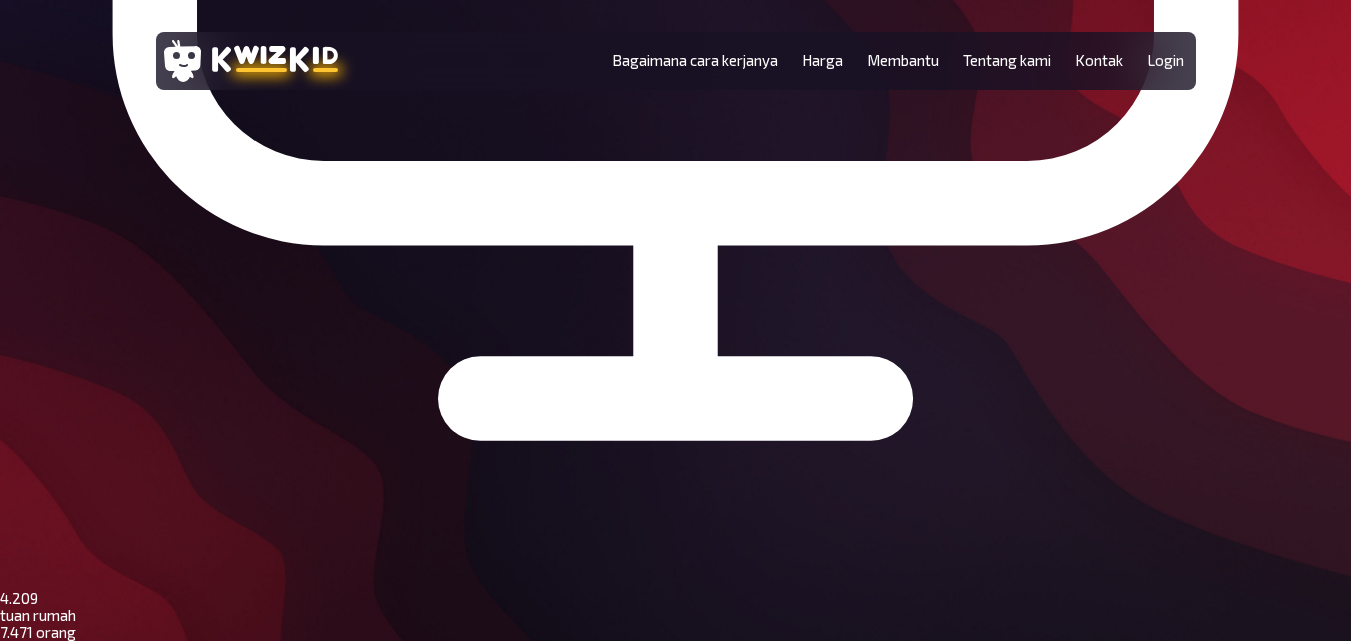 scroll, scrollTop: 5085, scrollLeft: 0, axis: vertical 